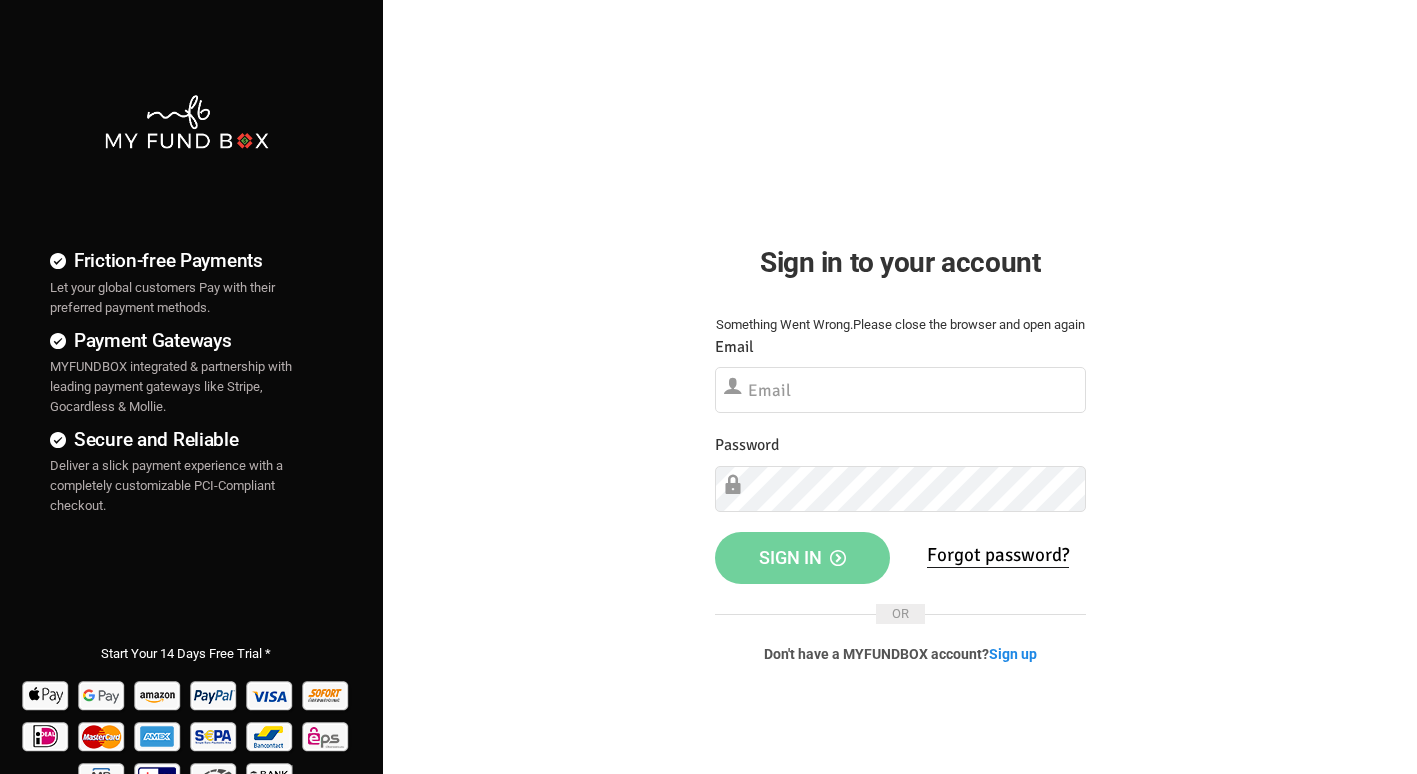 scroll, scrollTop: 0, scrollLeft: 0, axis: both 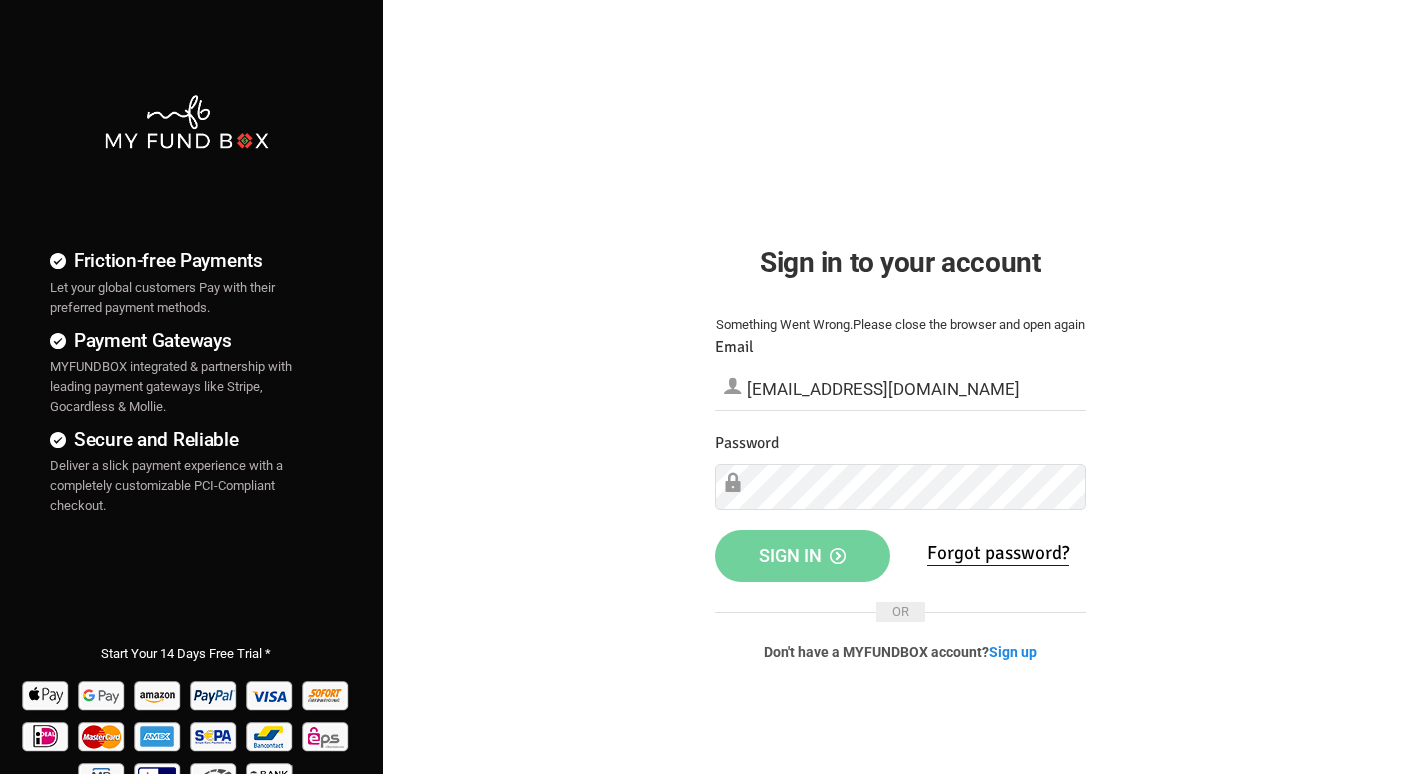 type on "[EMAIL_ADDRESS][DOMAIN_NAME]" 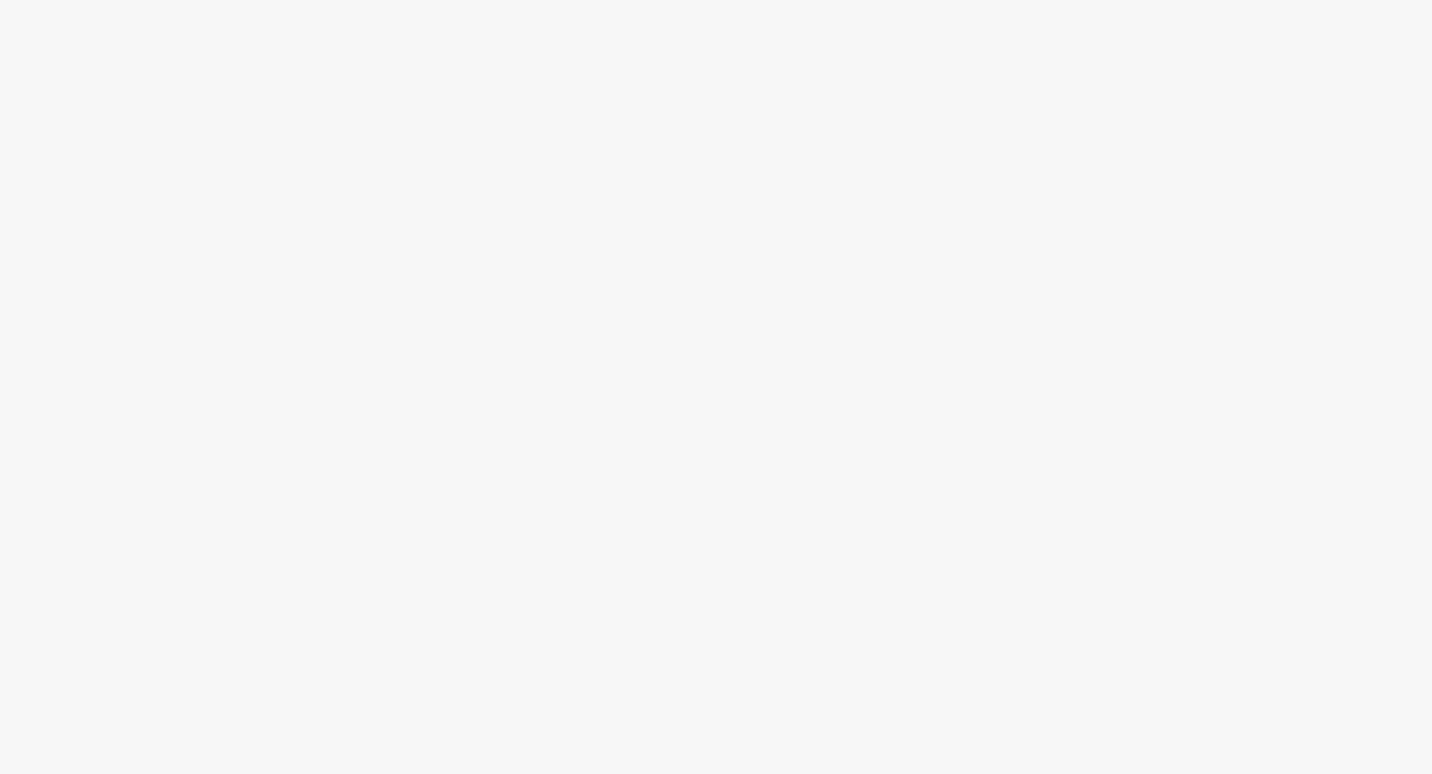 scroll, scrollTop: 0, scrollLeft: 0, axis: both 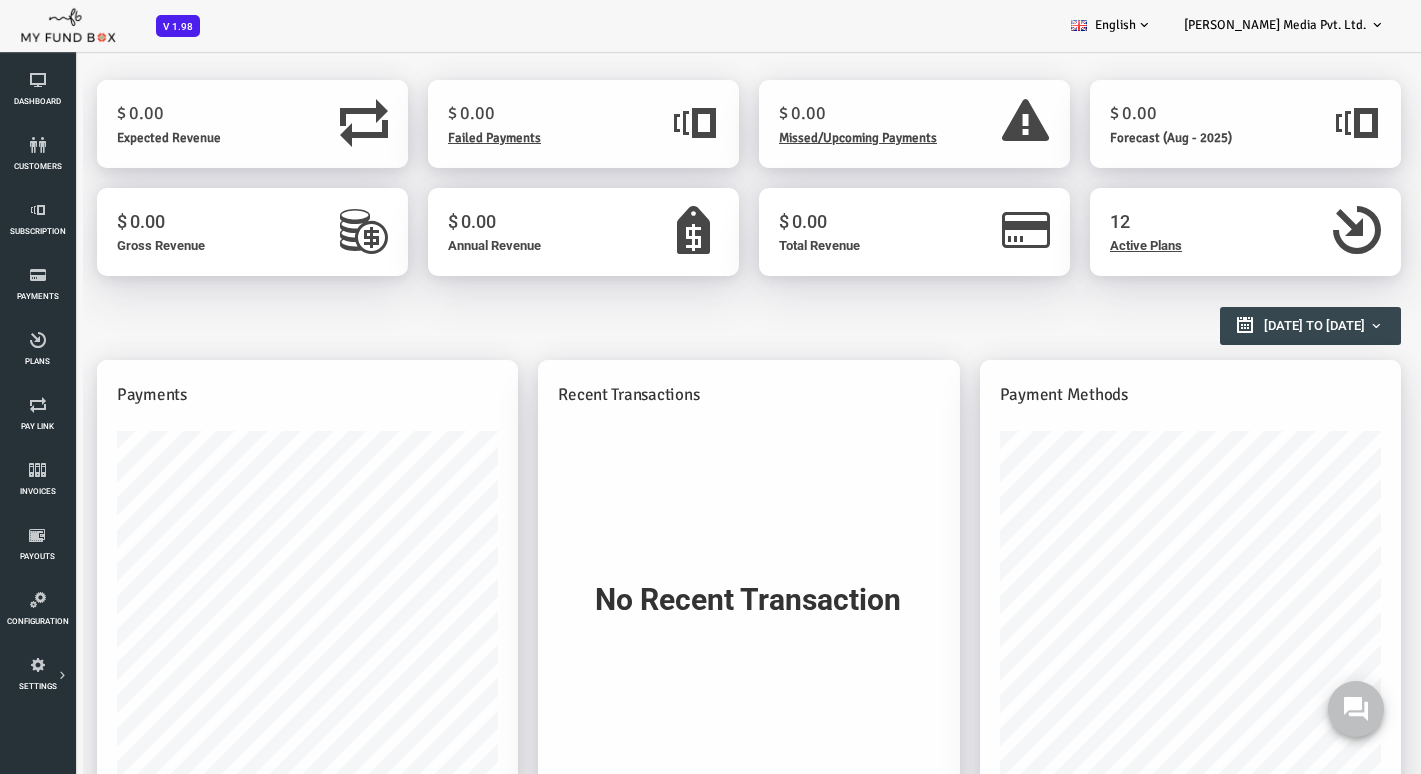 click at bounding box center [0, 1806] 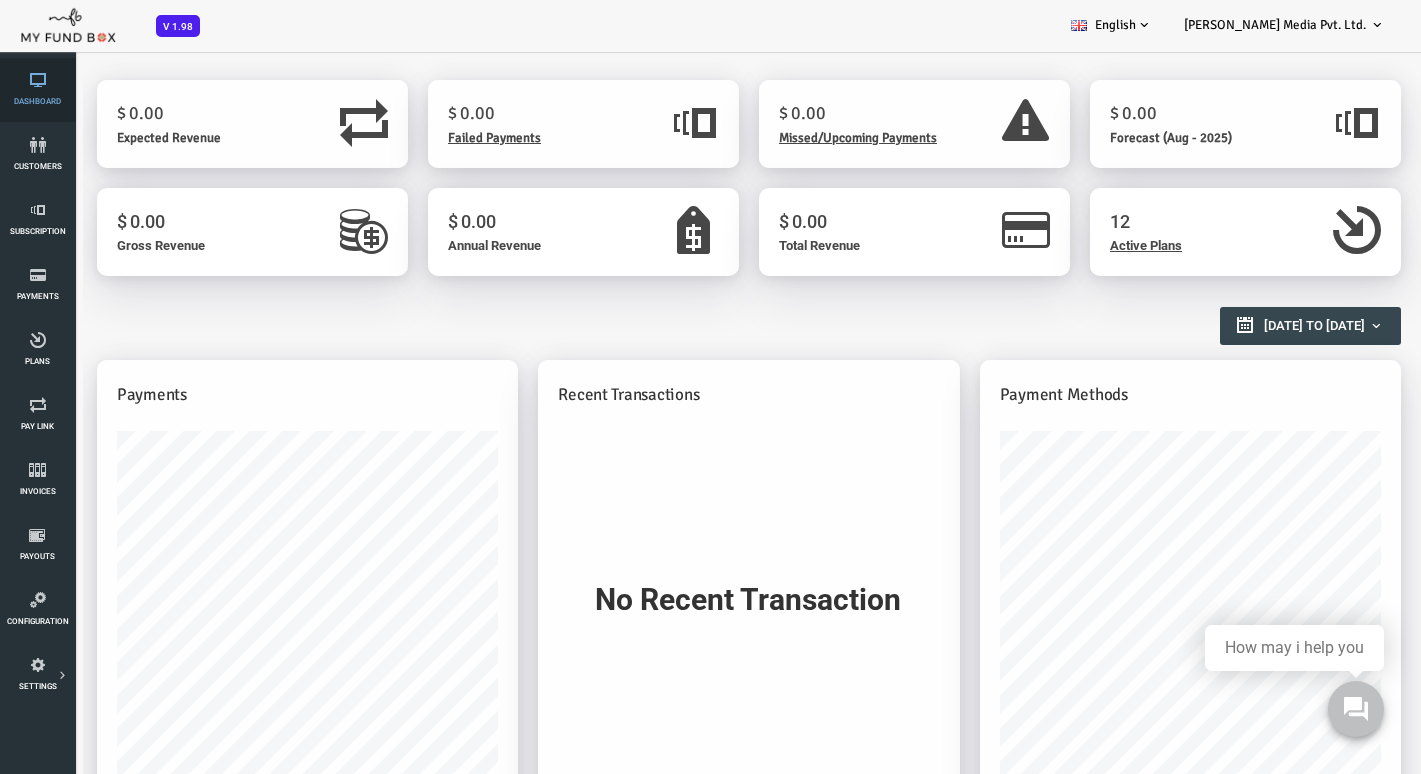 click on "Dashboard" at bounding box center (37, 90) 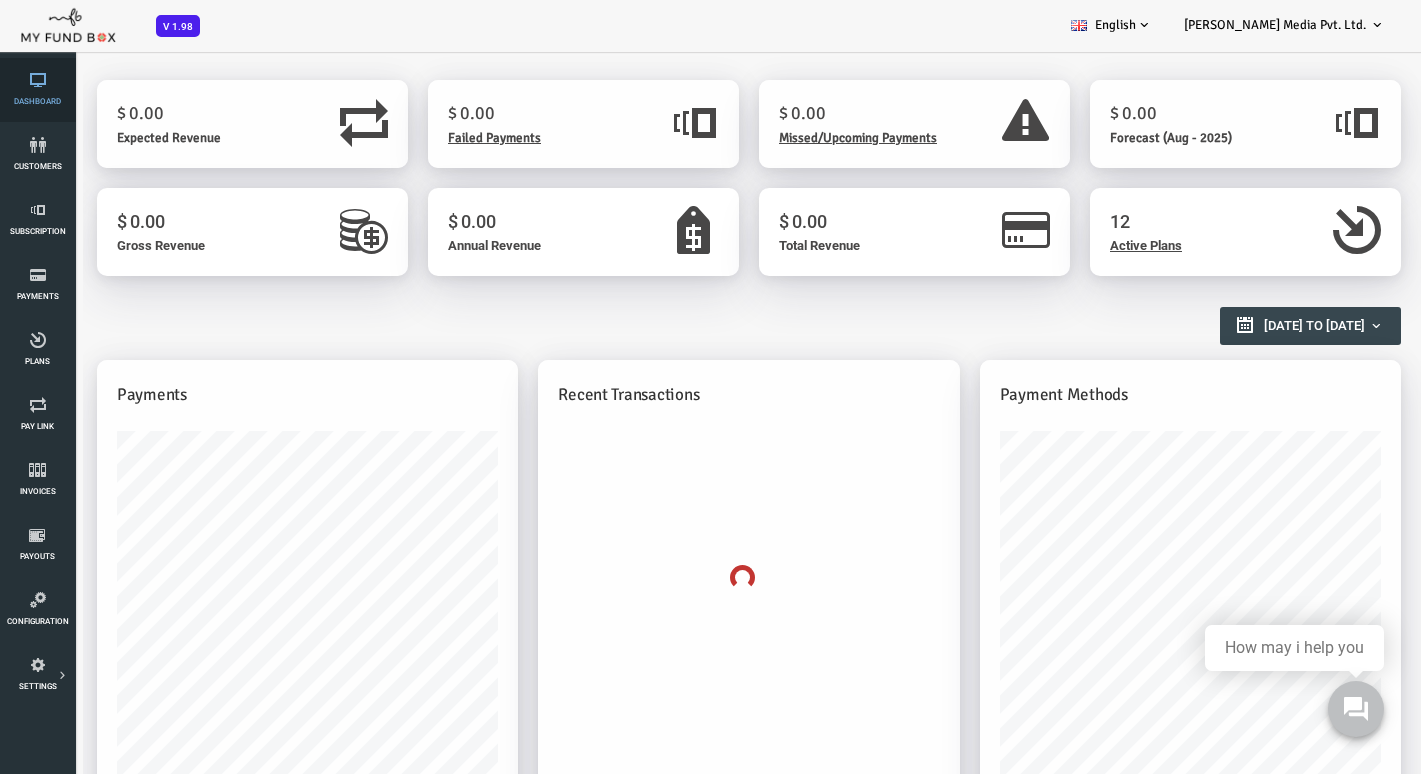 scroll, scrollTop: 0, scrollLeft: 0, axis: both 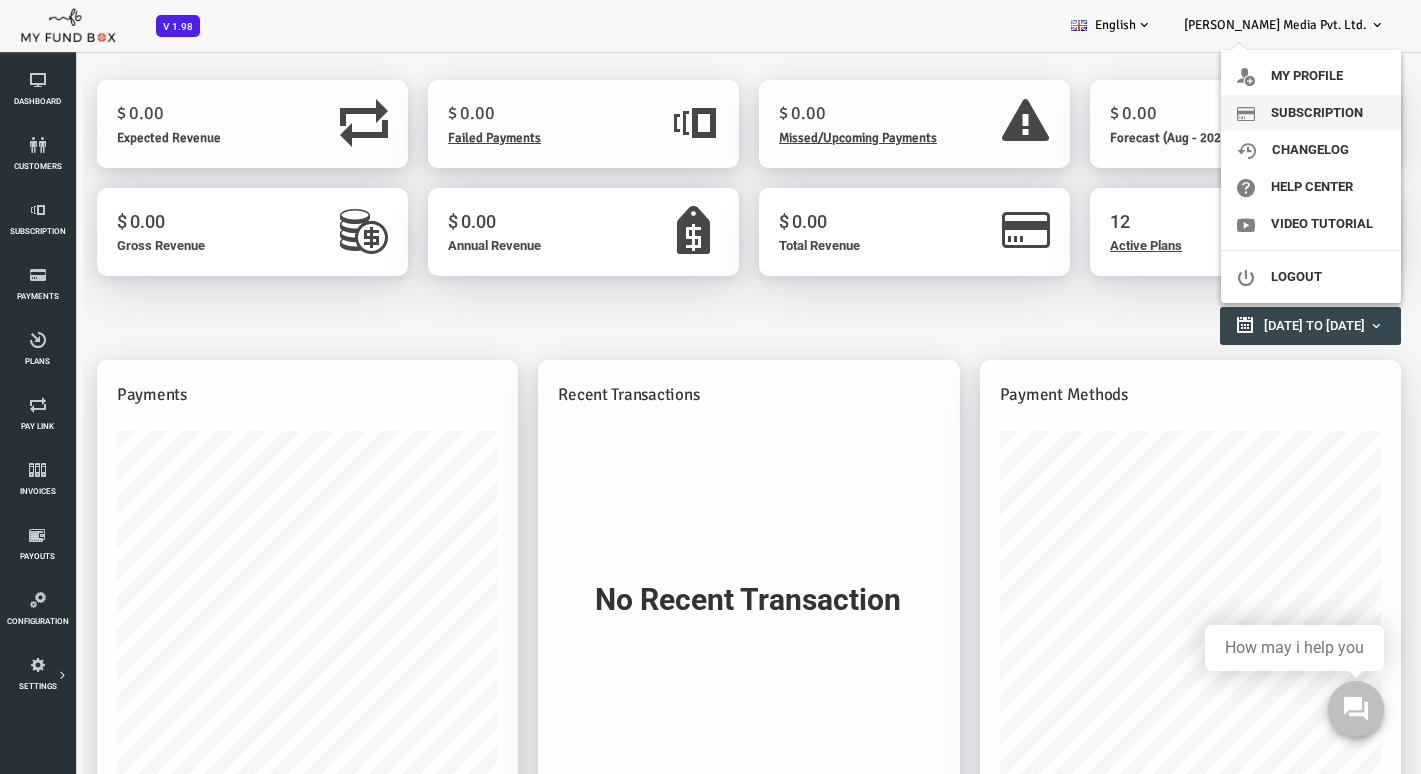 click on "Subscription" at bounding box center (1311, 113) 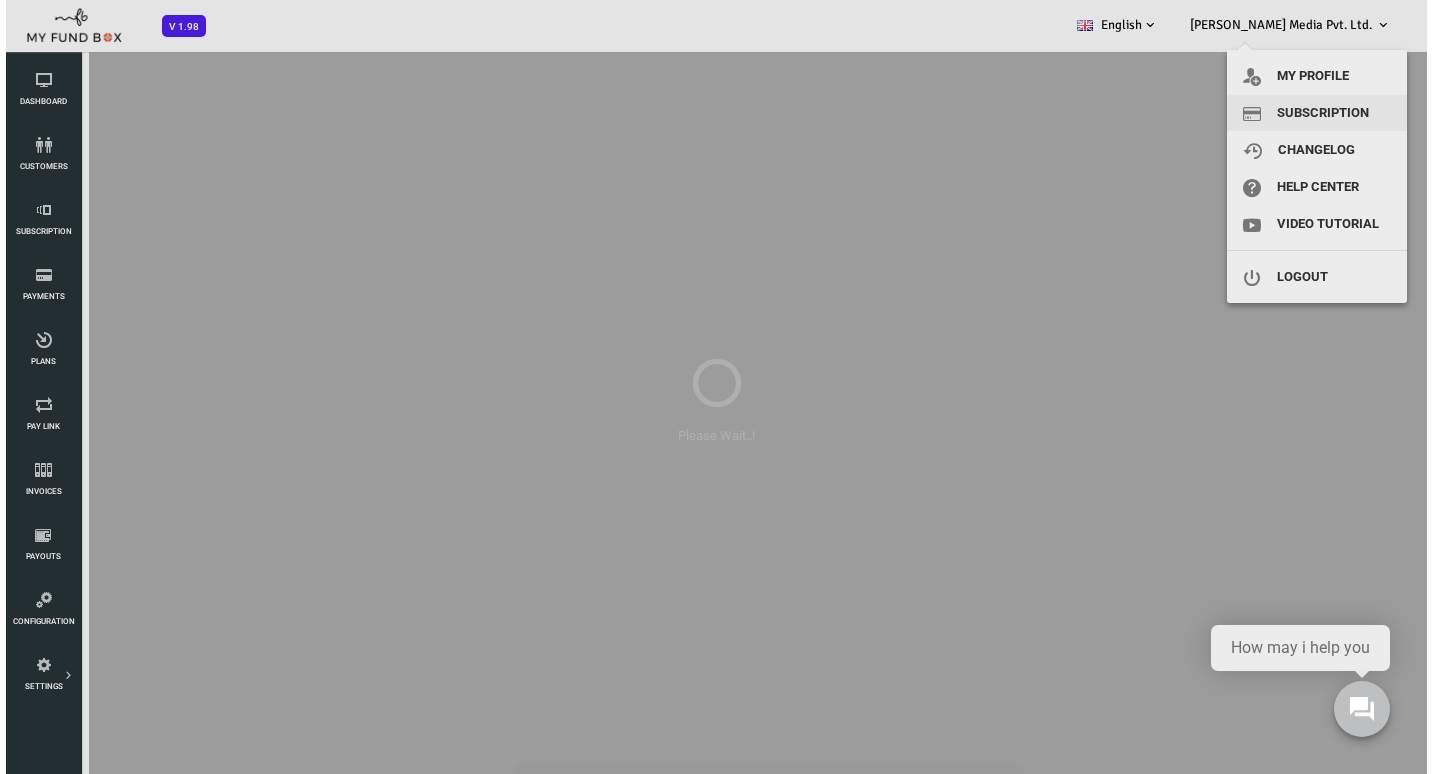 scroll, scrollTop: 0, scrollLeft: 0, axis: both 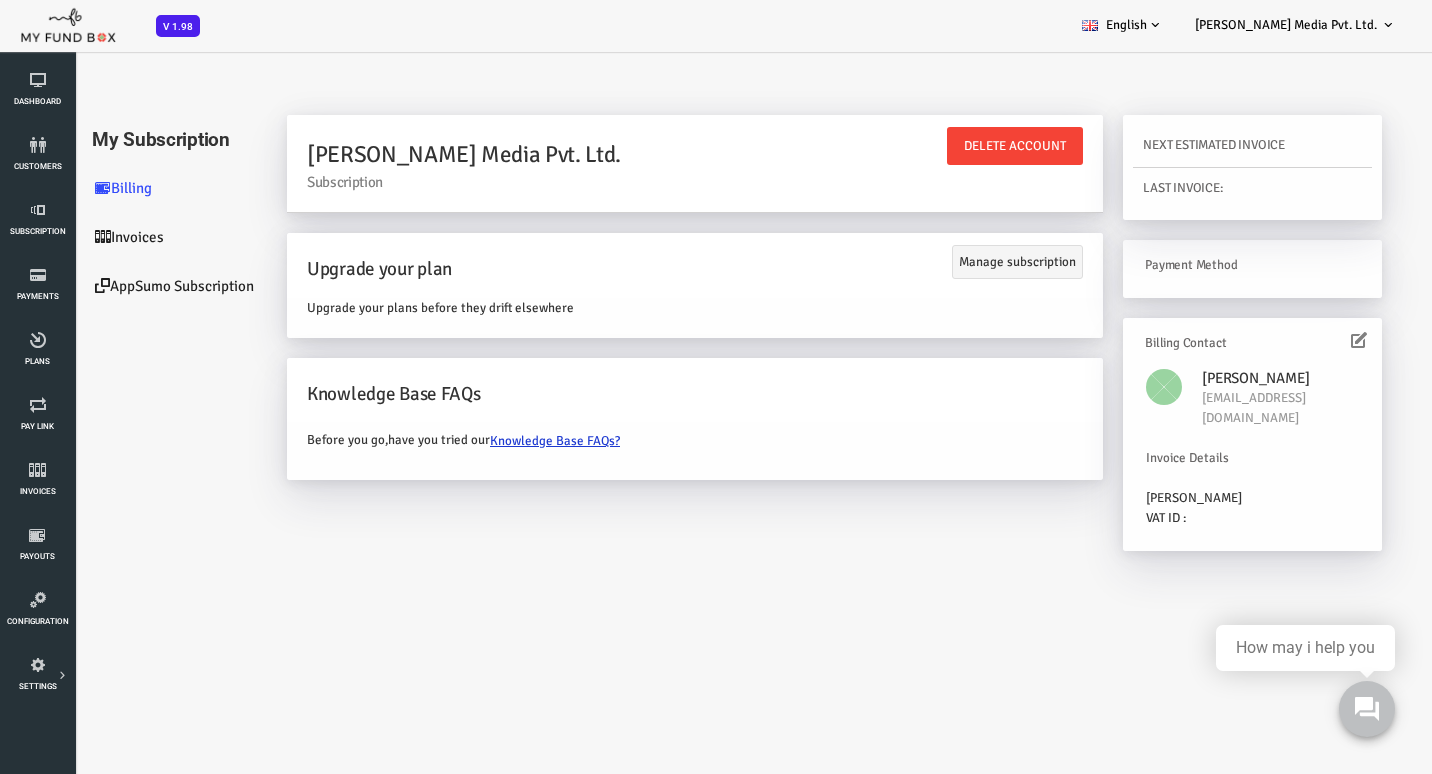 click on "AppSumo Subscription" at bounding box center [120, 286] 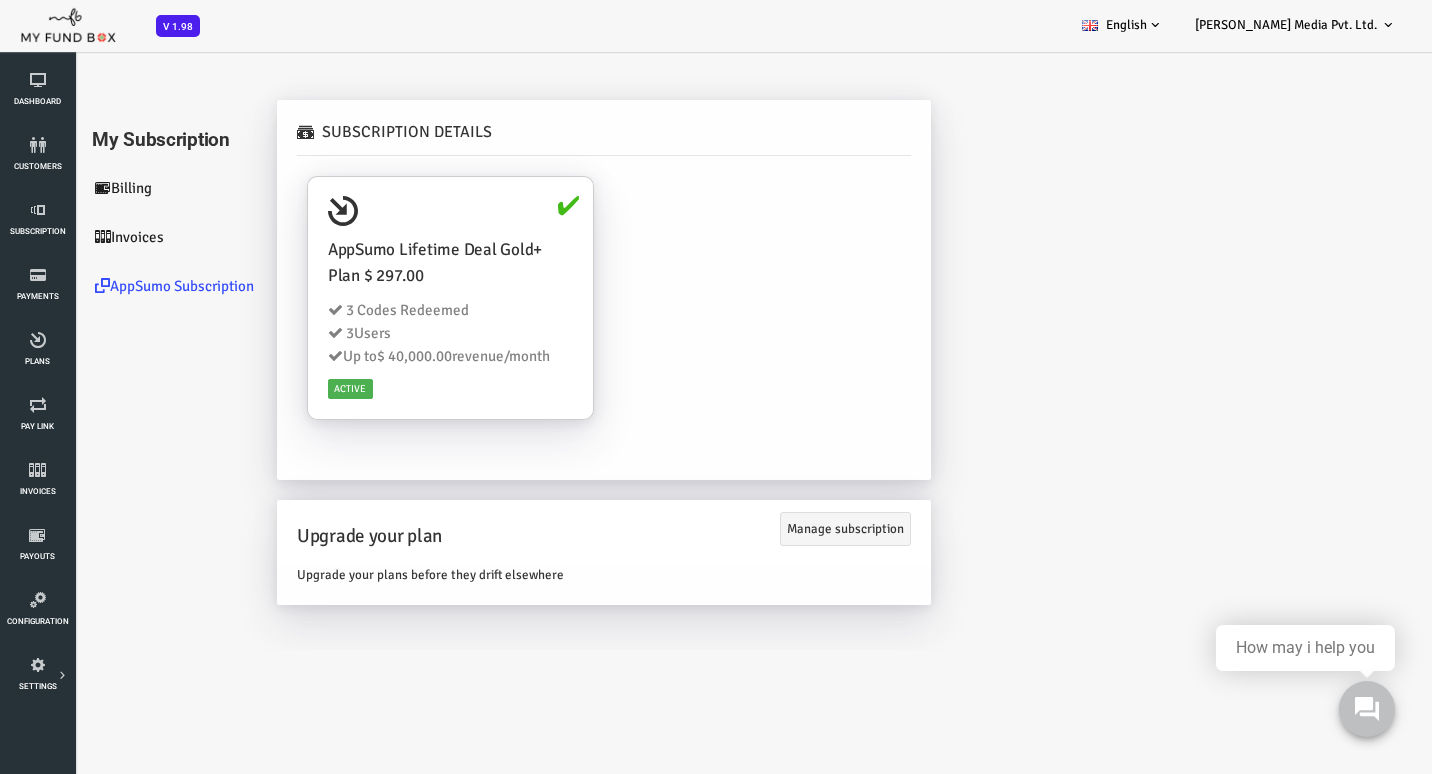 click on "Invoices" at bounding box center [120, 237] 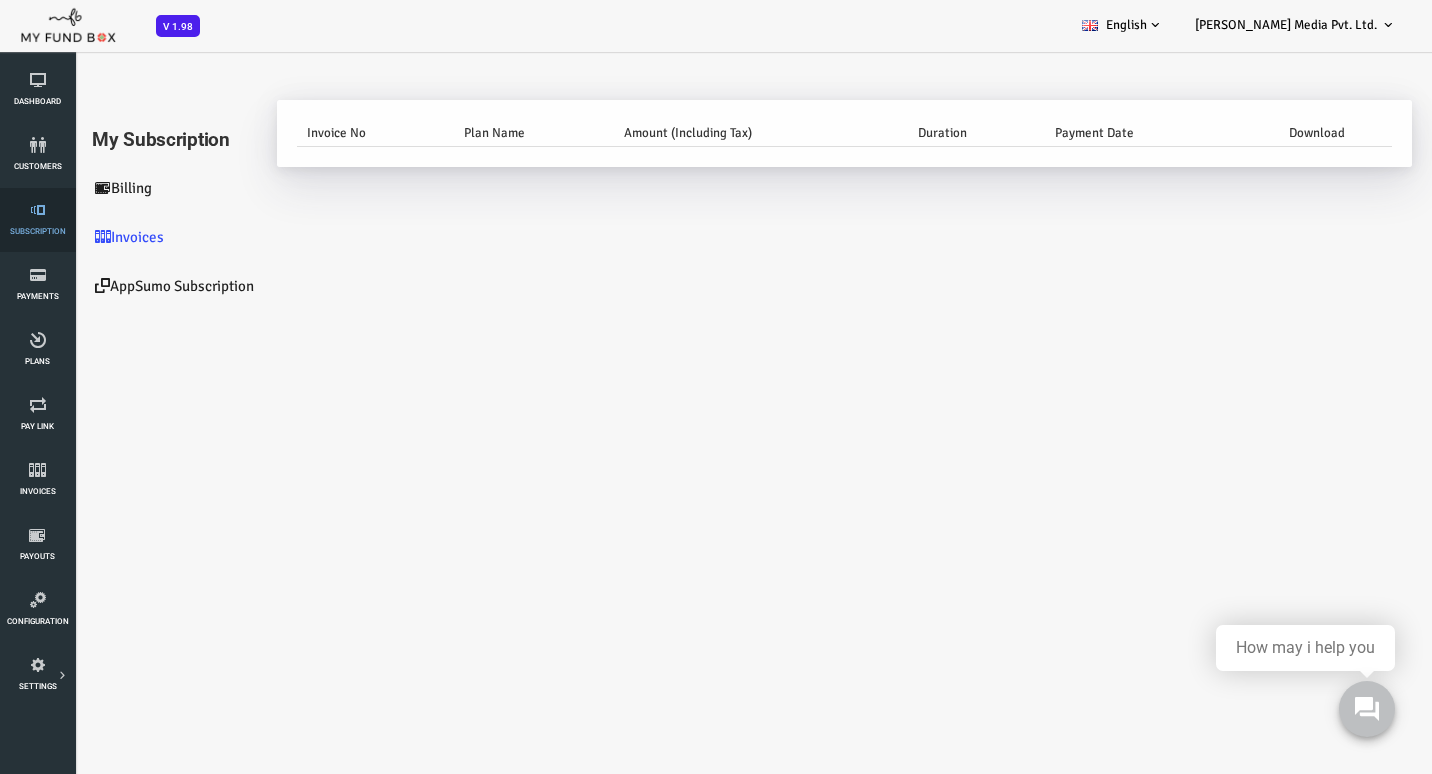 click on "Subscription" at bounding box center (37, 220) 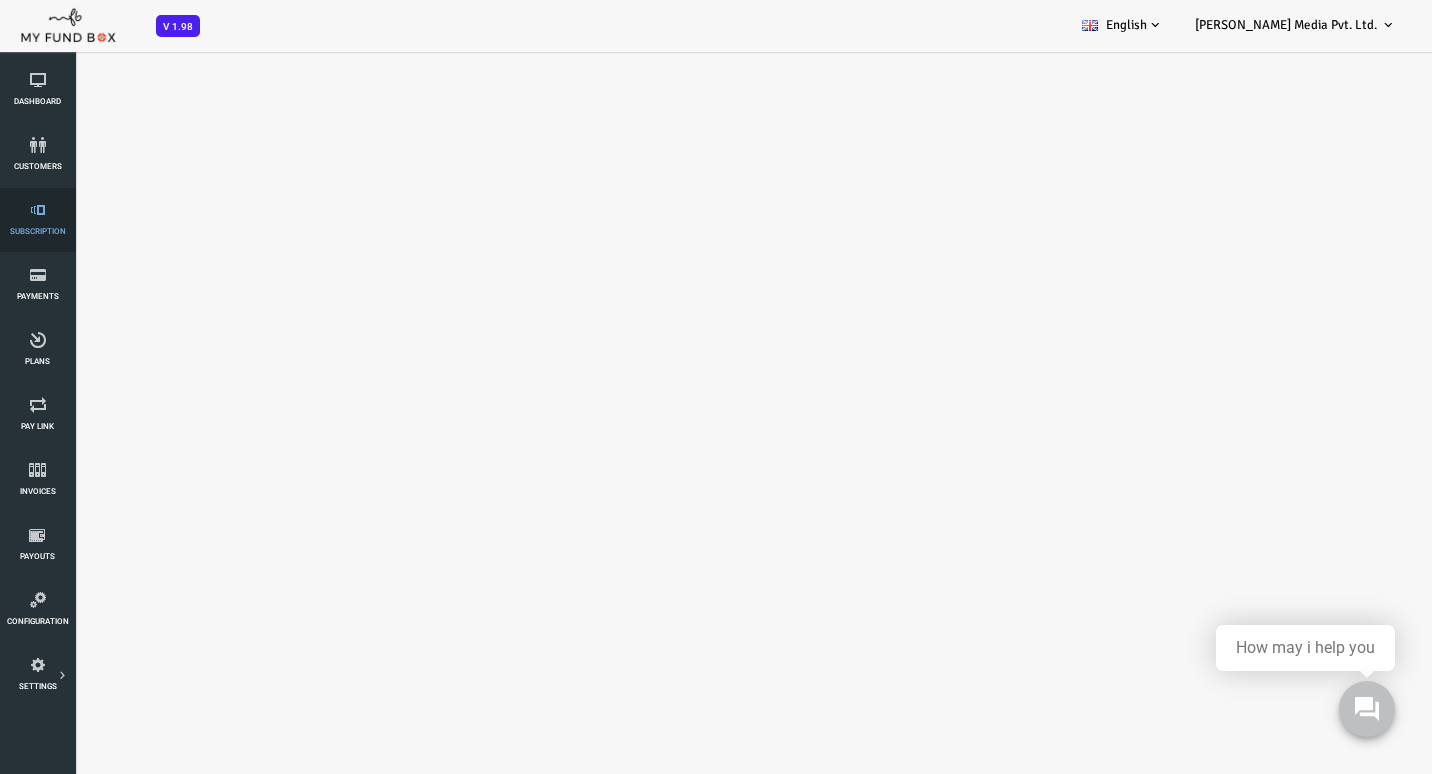 scroll, scrollTop: 0, scrollLeft: 0, axis: both 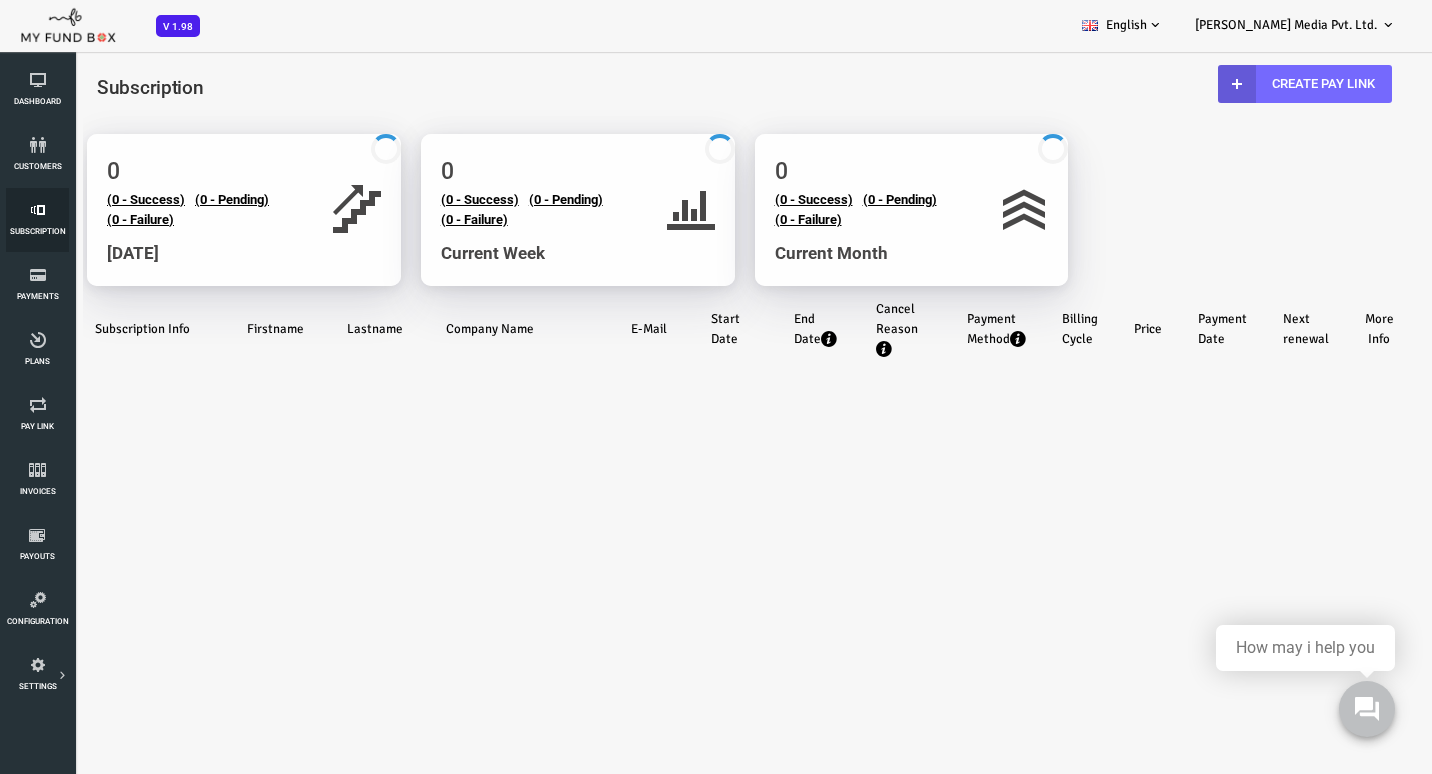 select on "100" 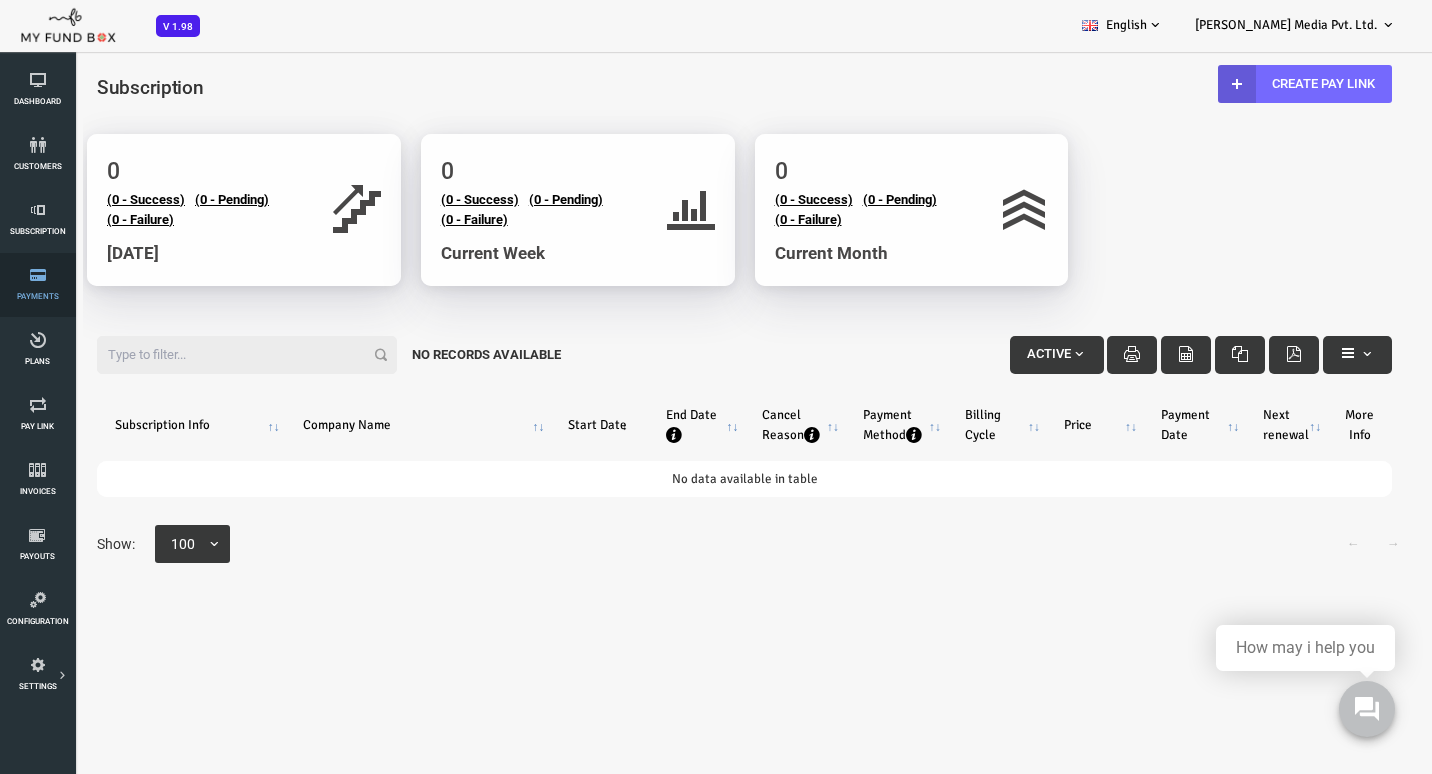 click at bounding box center [37, 275] 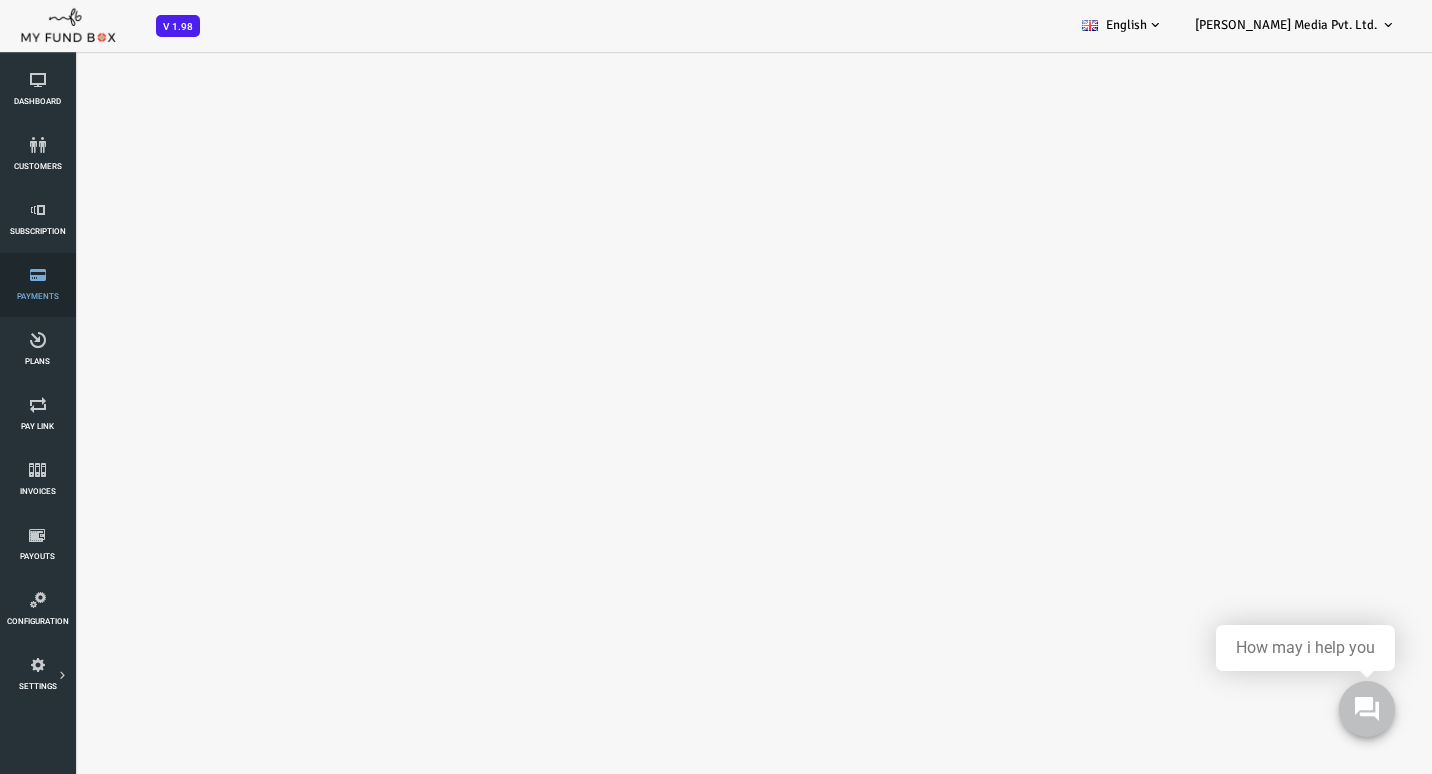 select on "100" 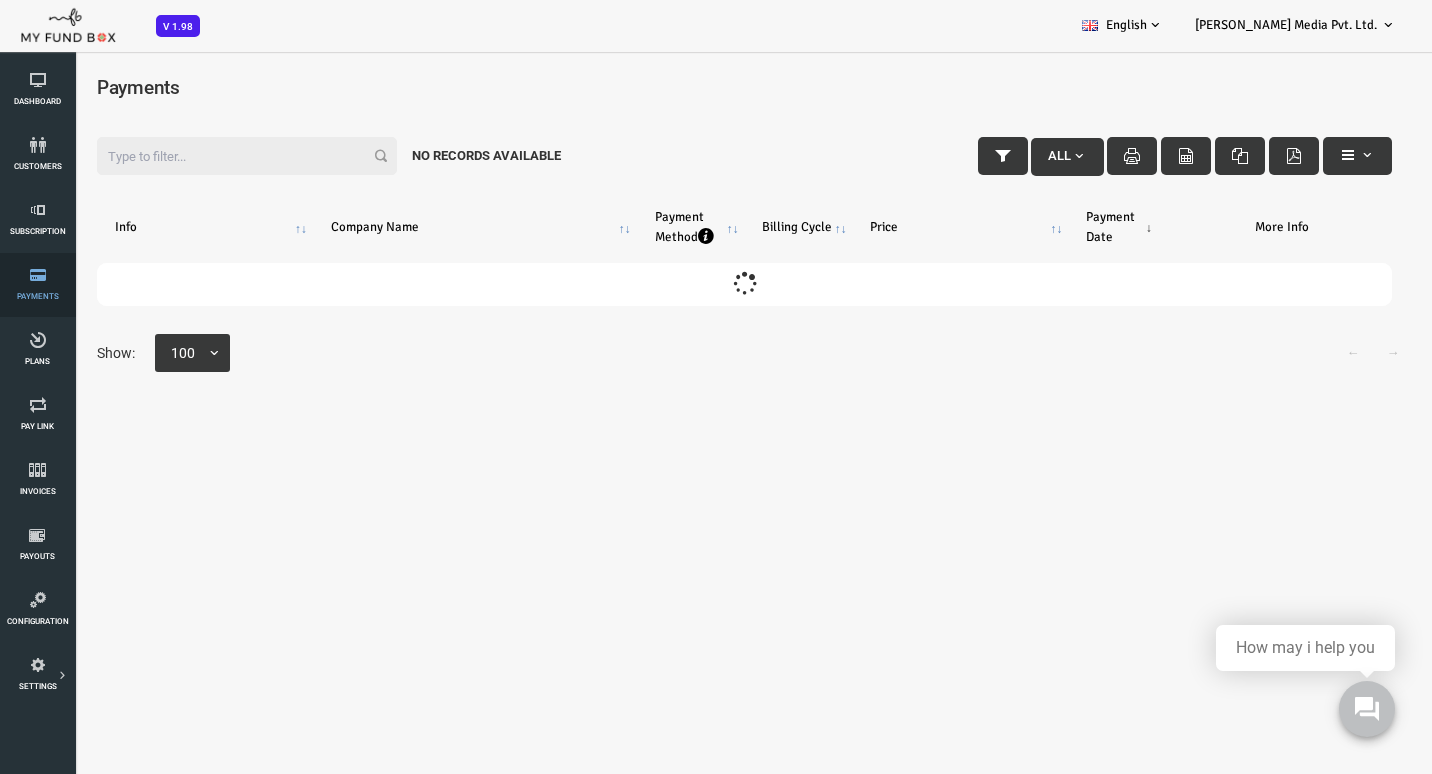 scroll, scrollTop: 0, scrollLeft: 0, axis: both 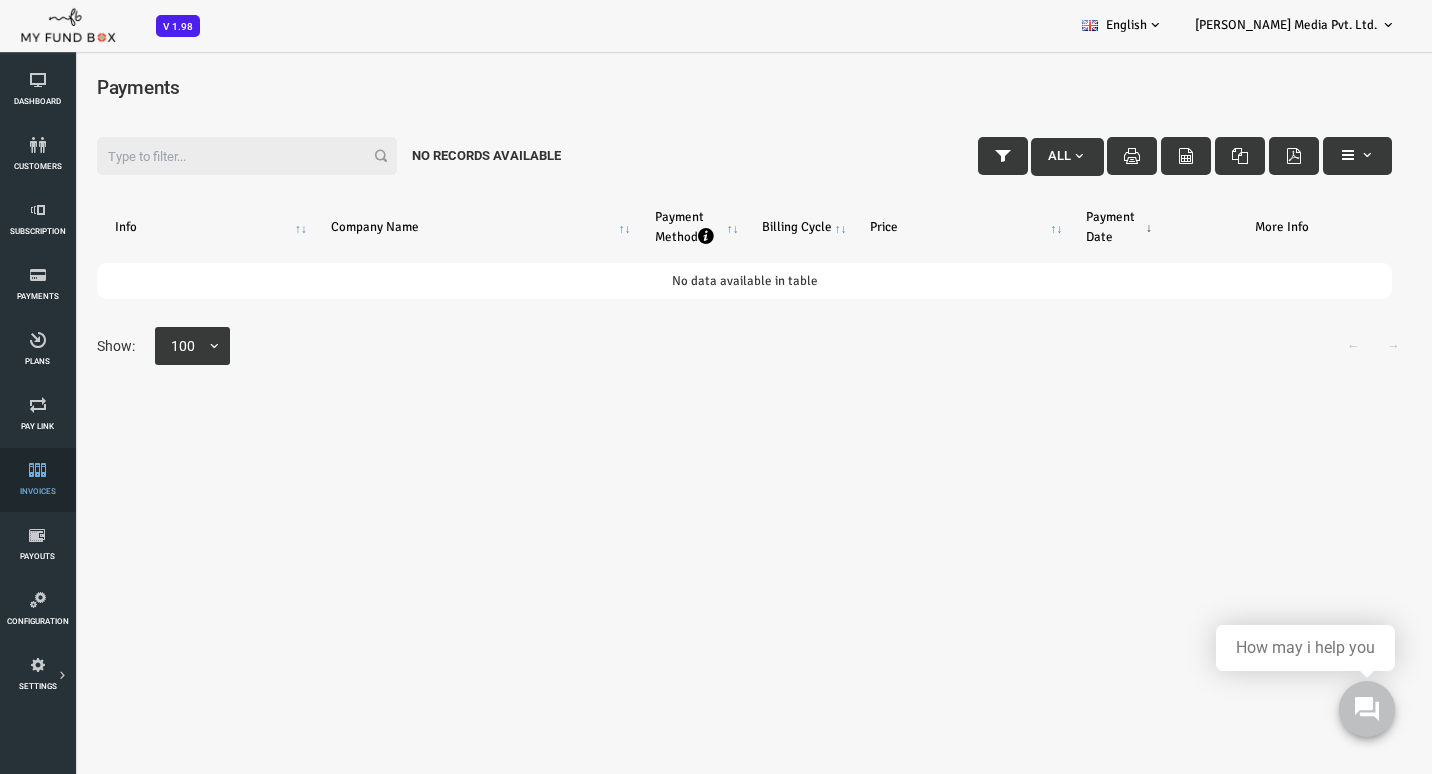 click at bounding box center (37, 470) 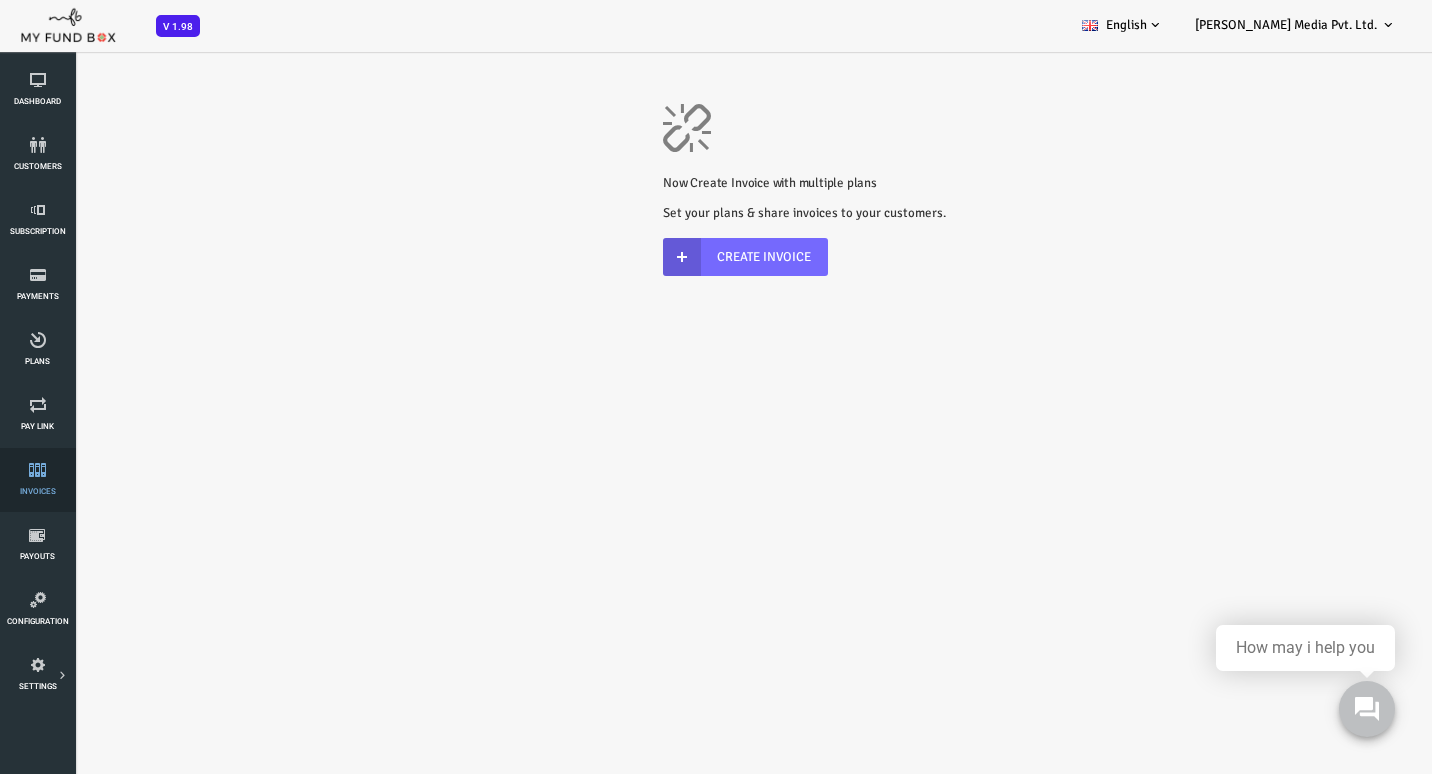 scroll, scrollTop: 0, scrollLeft: 0, axis: both 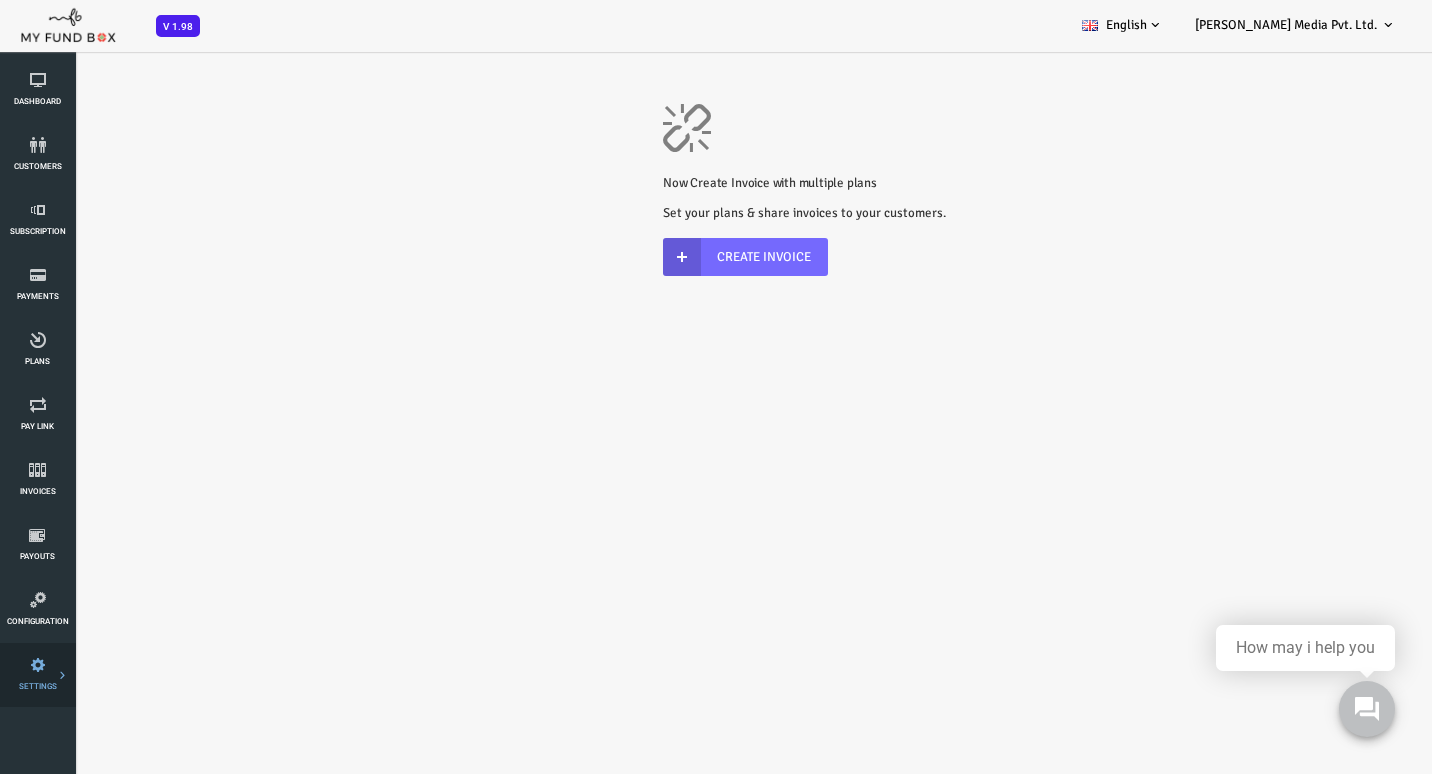 click on "SETTINGS" at bounding box center (37, 675) 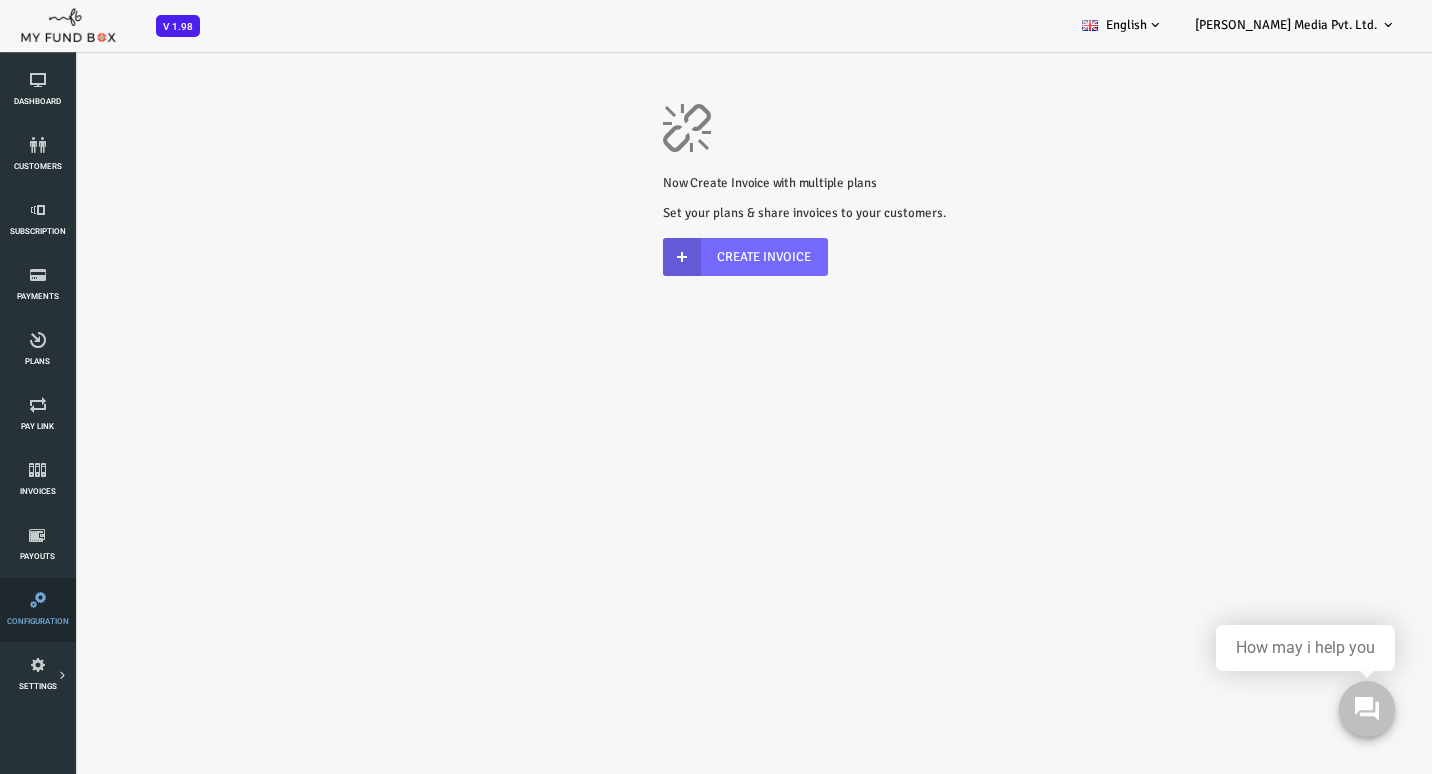 click on "Configuration" at bounding box center (37, 610) 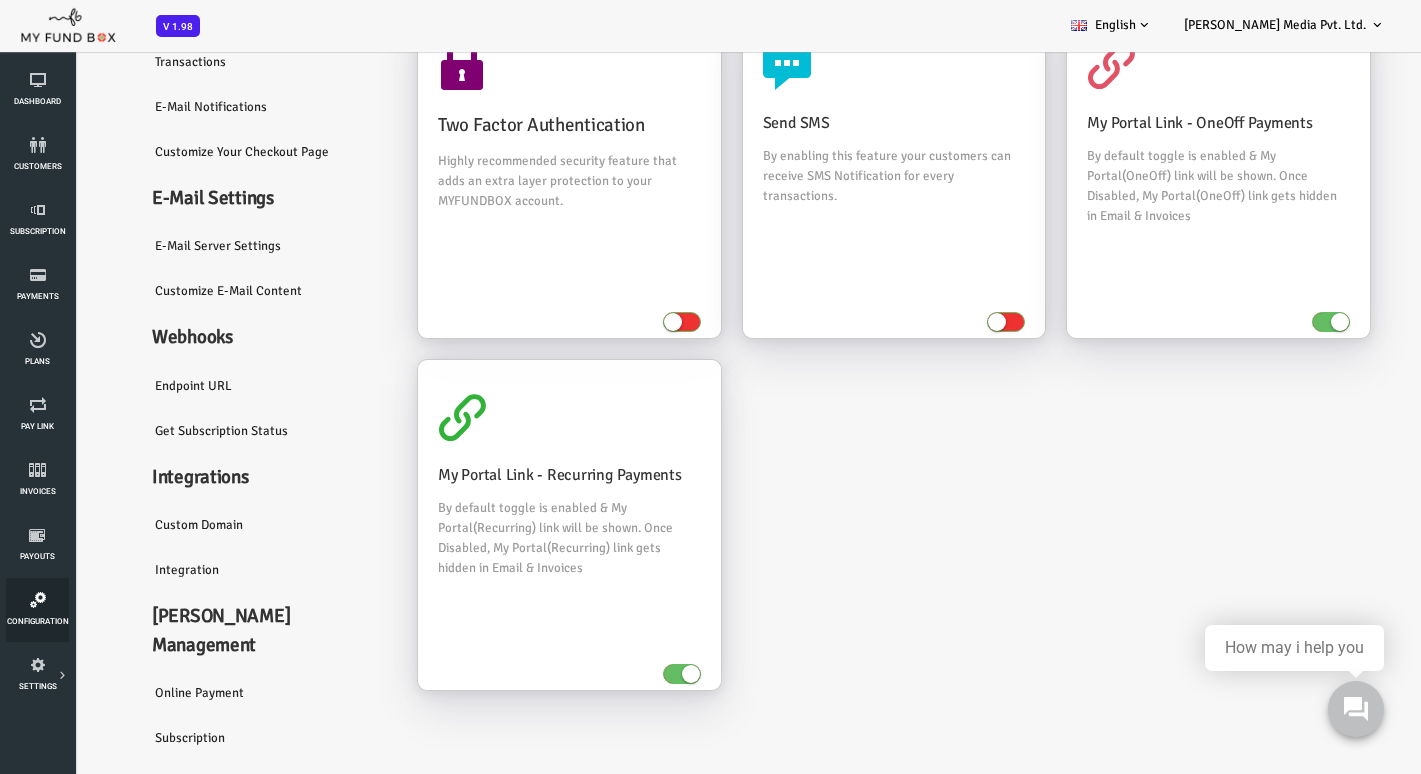 scroll, scrollTop: 129, scrollLeft: 0, axis: vertical 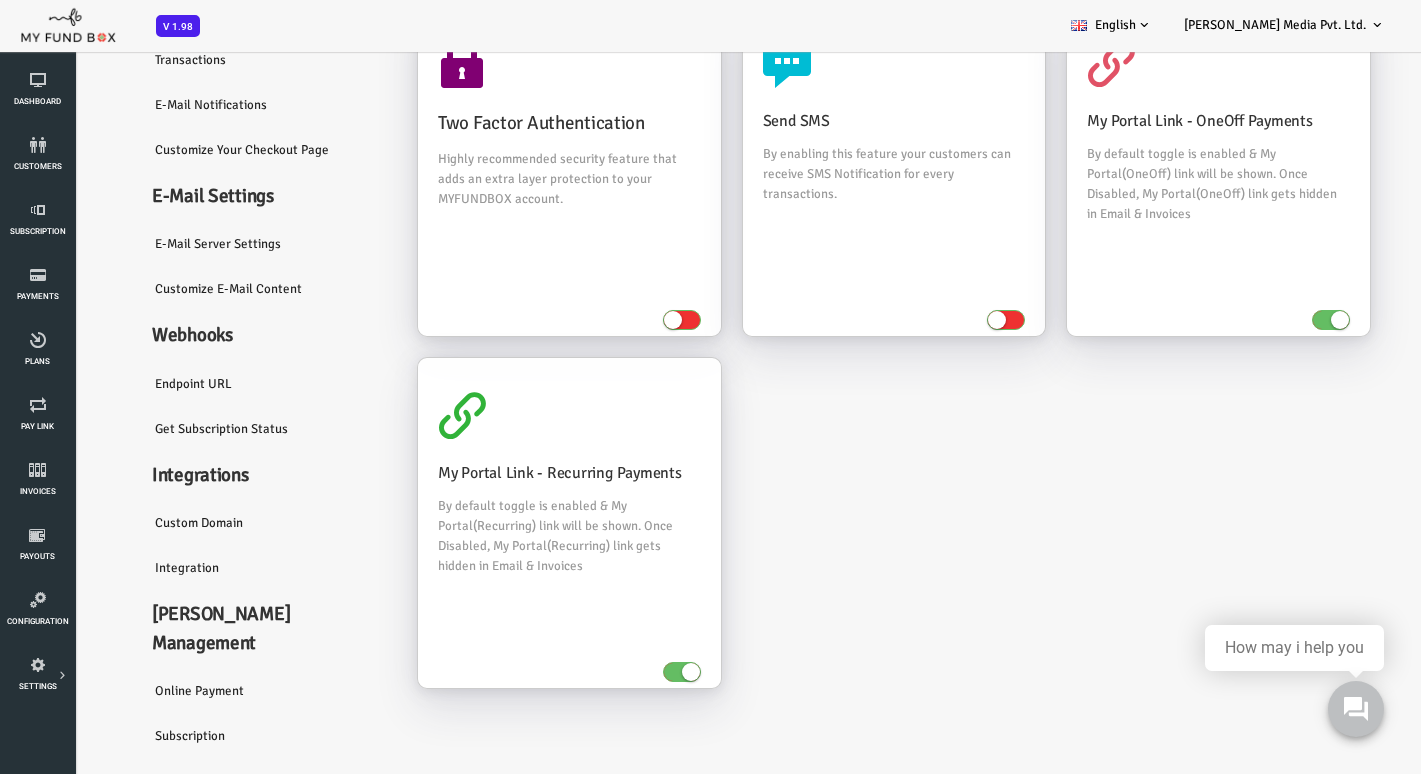 click on "Custom Domain" at bounding box center [210, 523] 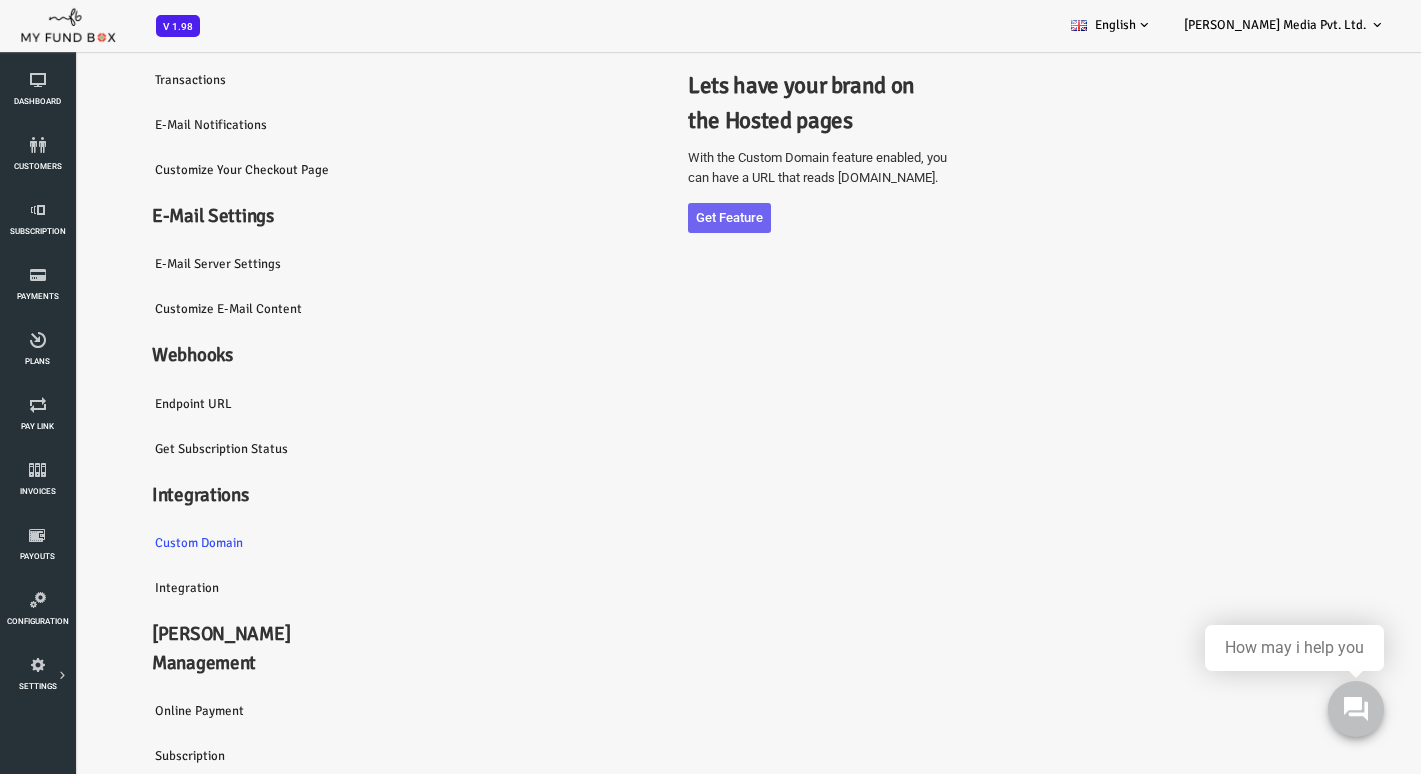 click on "Get feature" at bounding box center (672, 218) 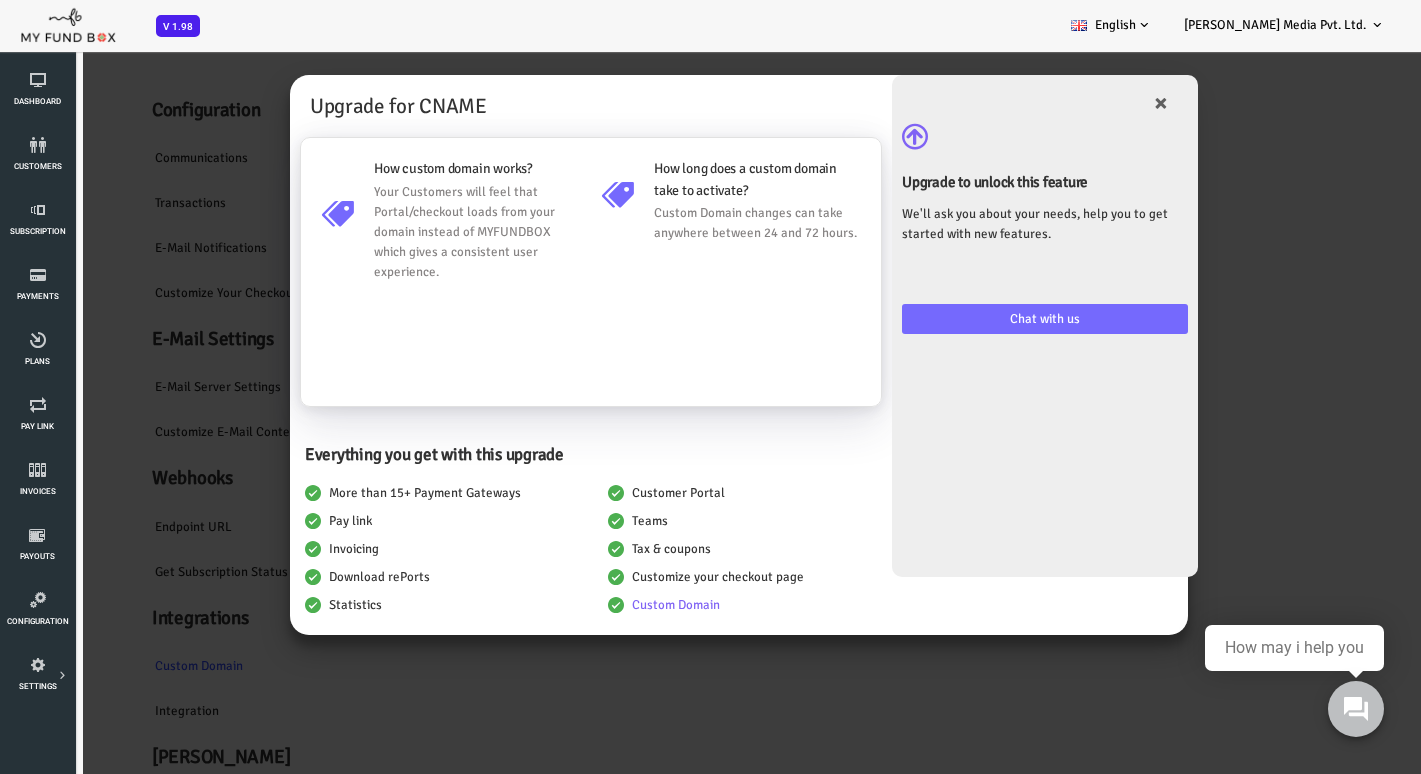 scroll, scrollTop: 0, scrollLeft: 0, axis: both 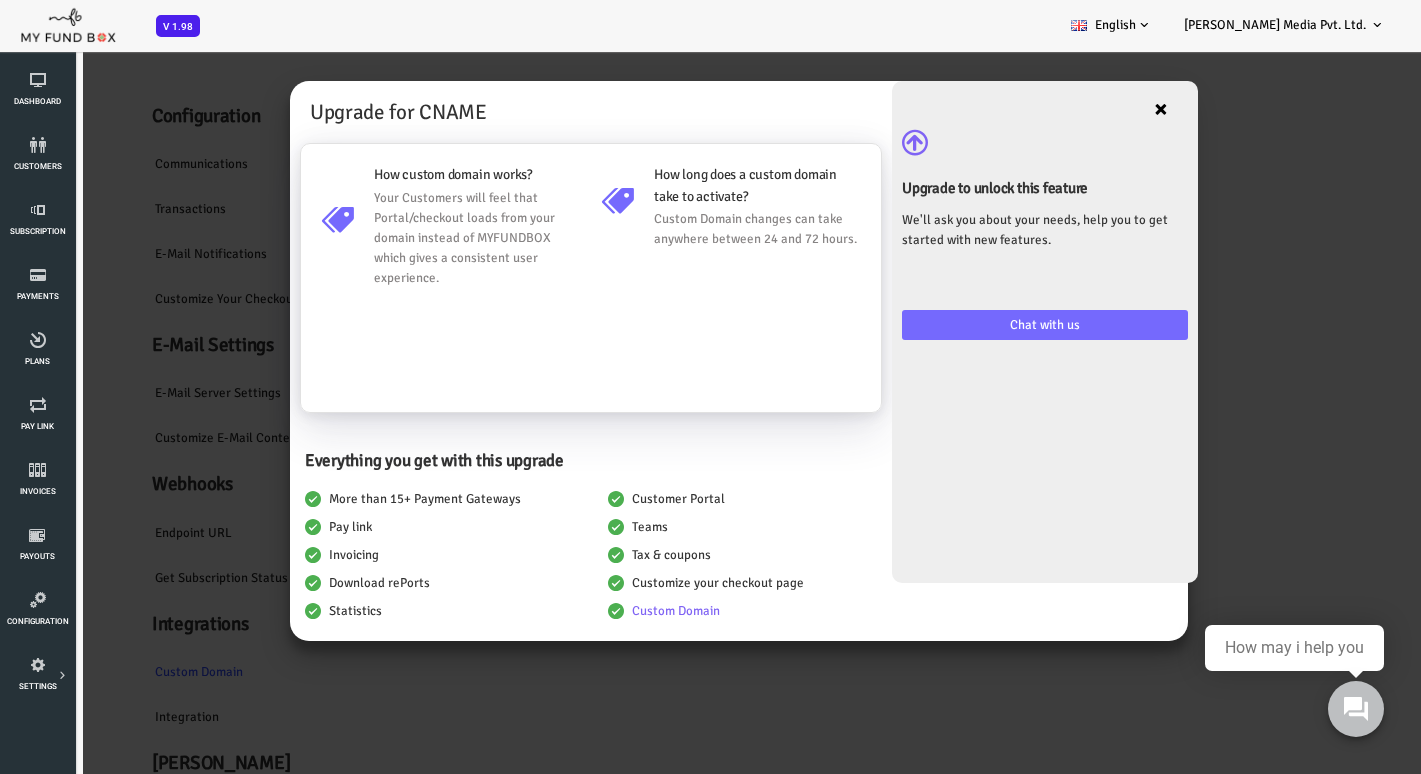 click on "×" at bounding box center [1104, 109] 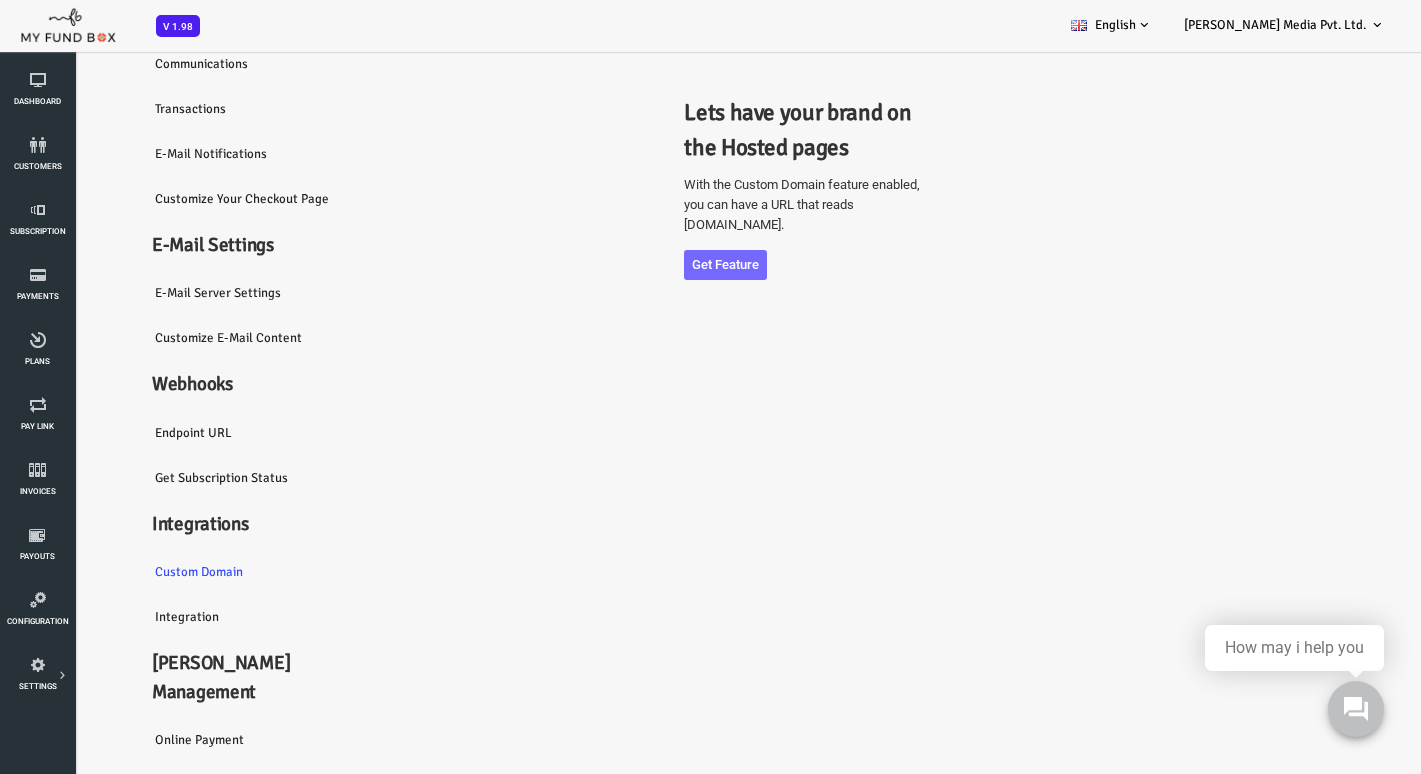 scroll, scrollTop: 0, scrollLeft: 0, axis: both 